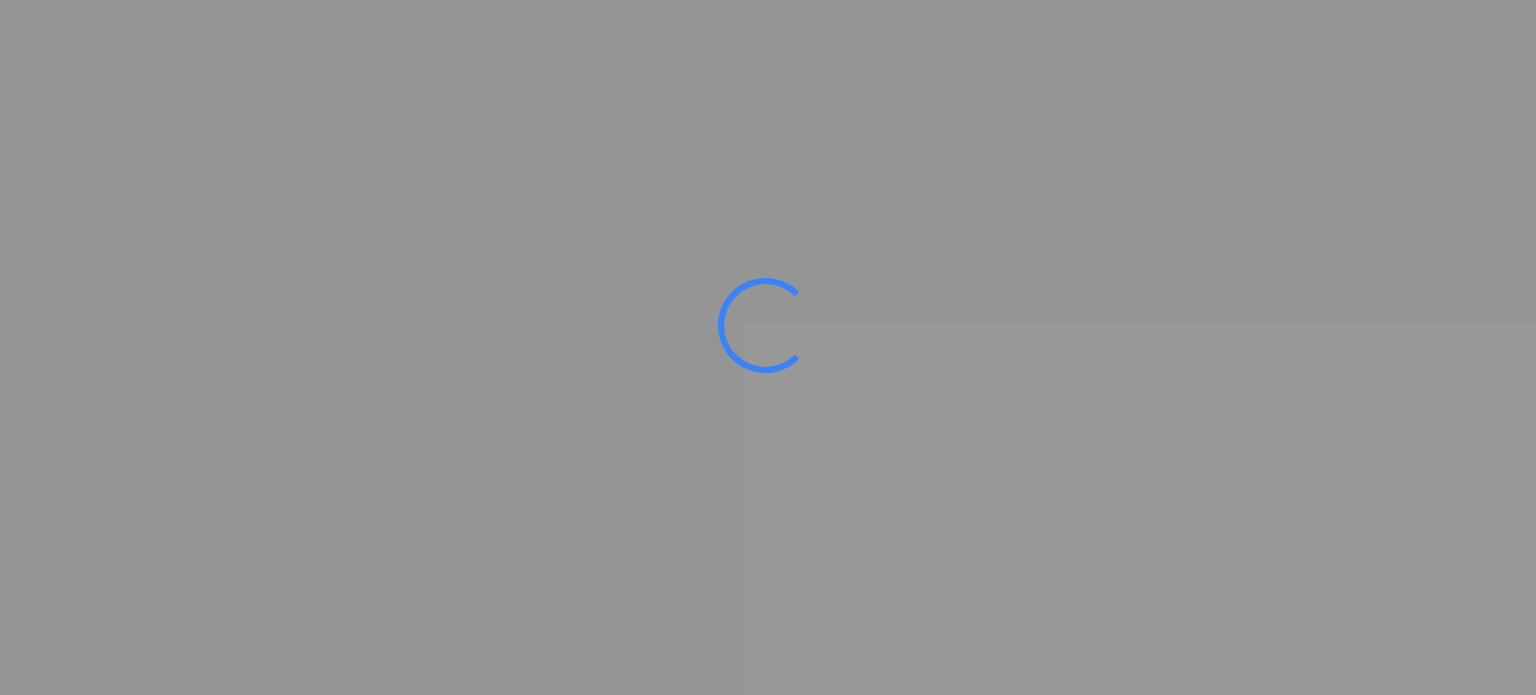 scroll, scrollTop: 0, scrollLeft: 0, axis: both 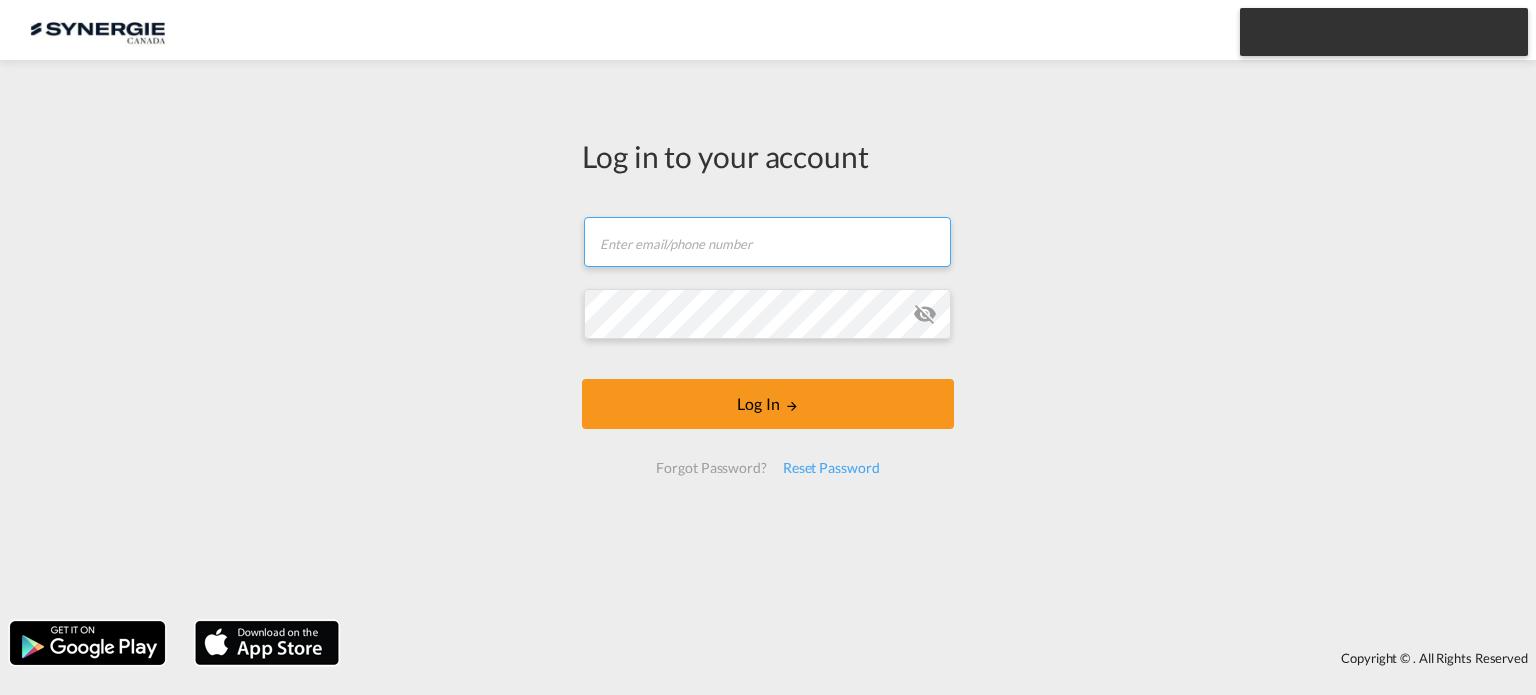 type on "[EMAIL_ADDRESS][DOMAIN_NAME]" 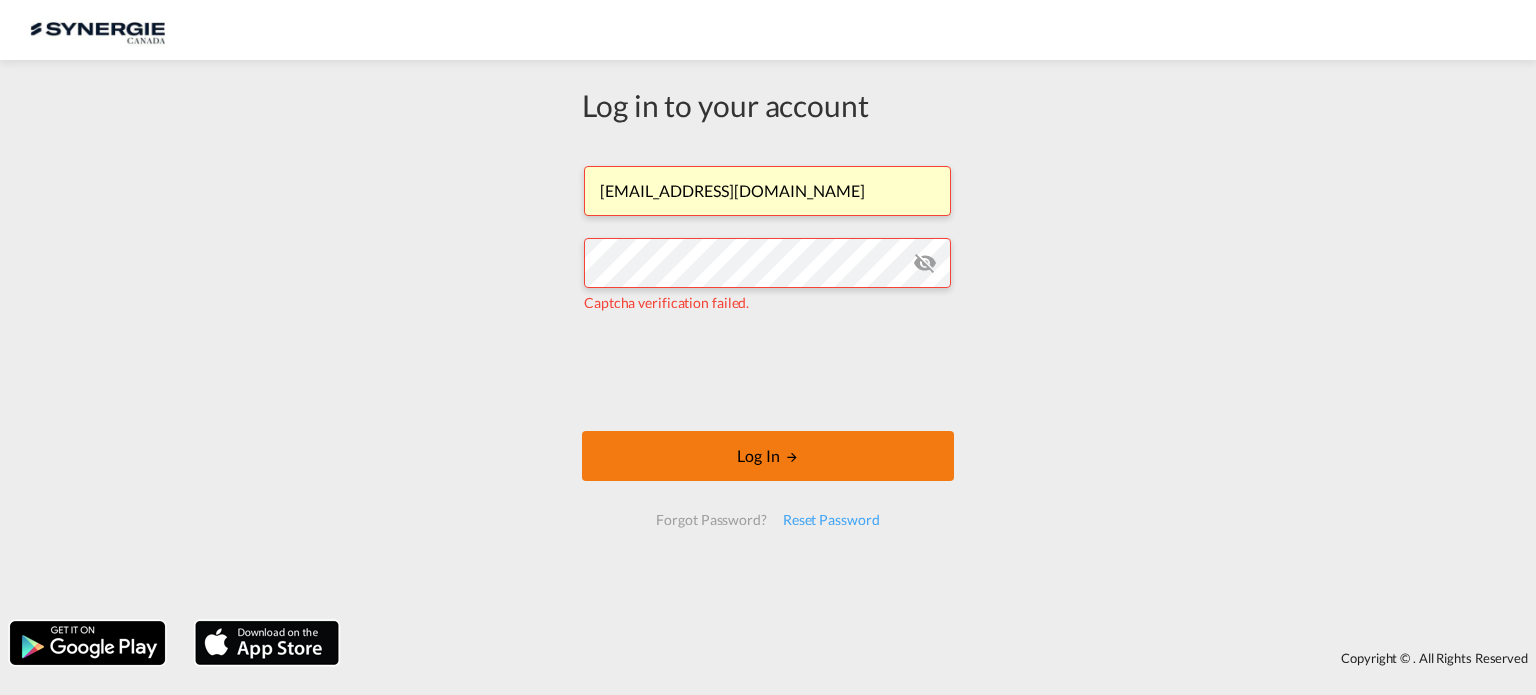 click on "Log In" at bounding box center (768, 456) 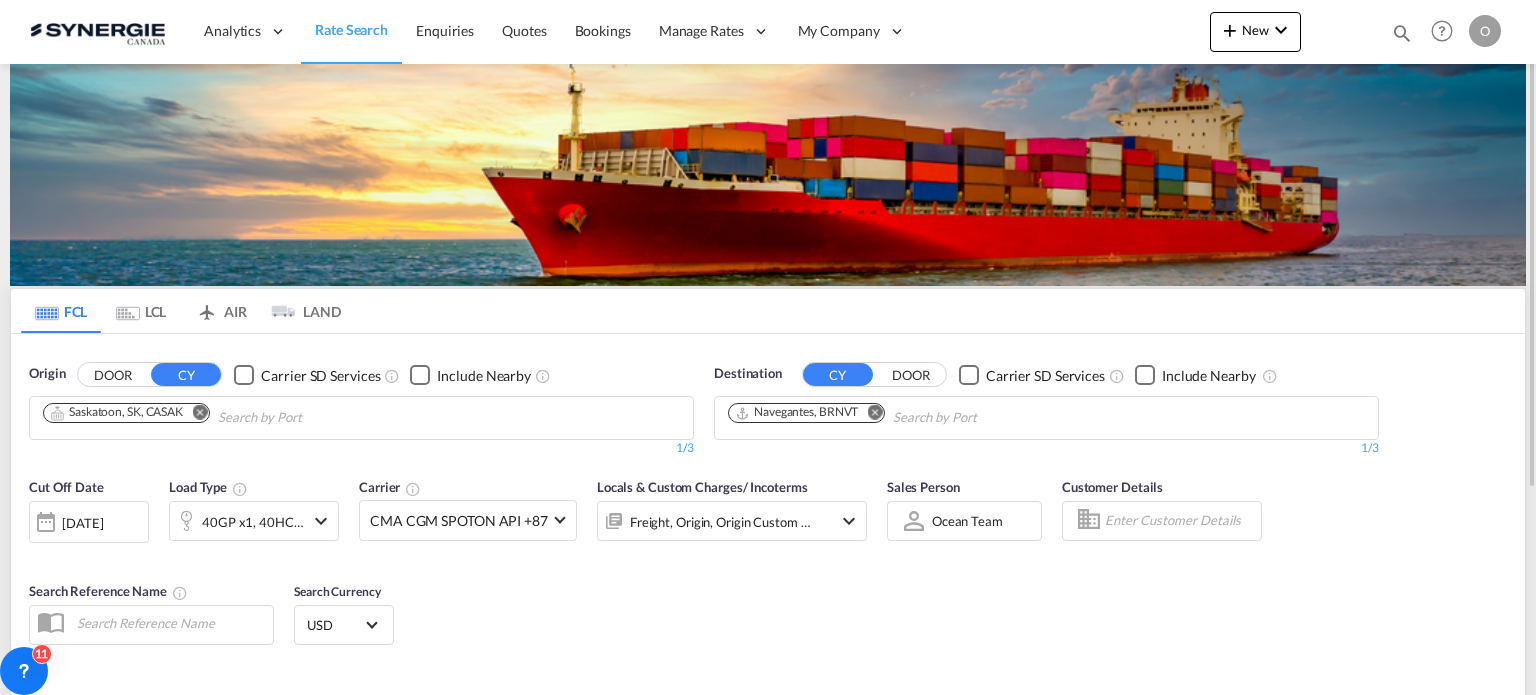 click at bounding box center (1402, 33) 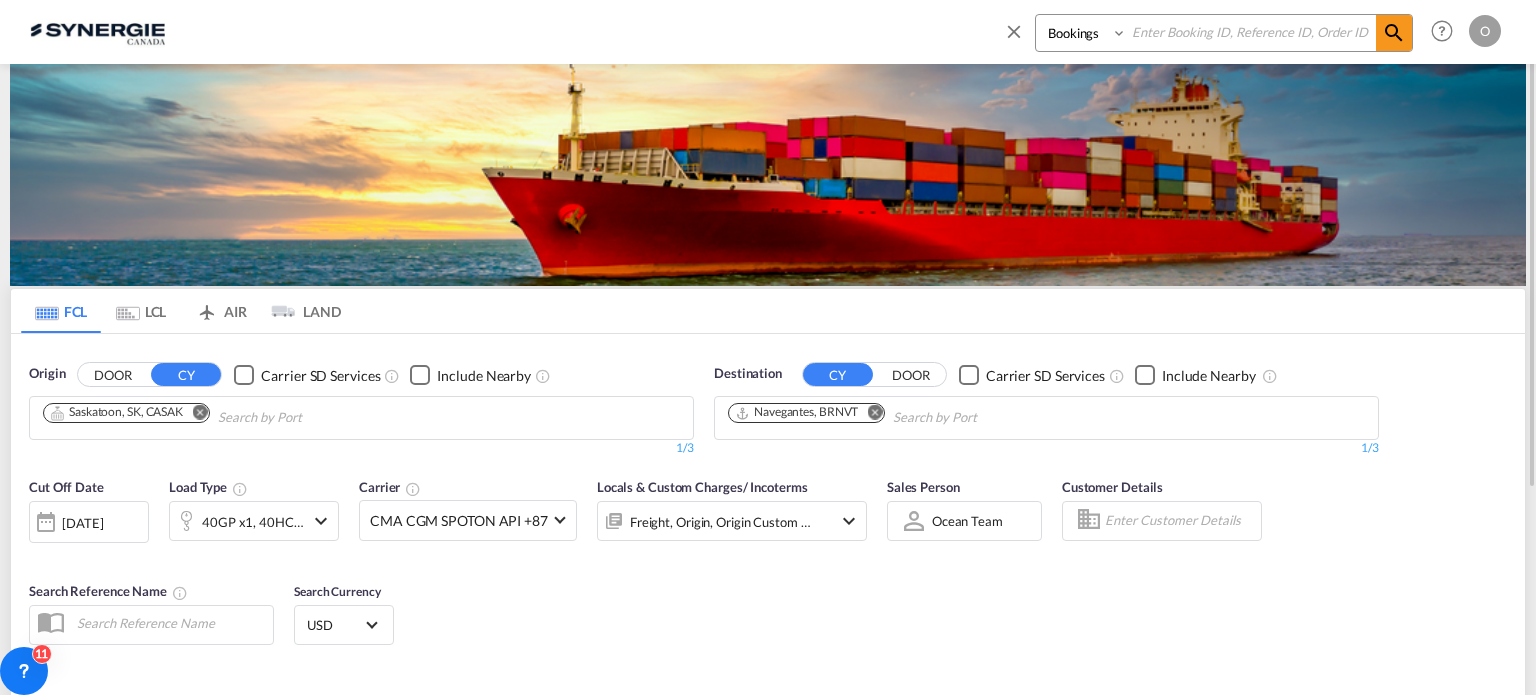 drag, startPoint x: 1084, startPoint y: 35, endPoint x: 1084, endPoint y: 46, distance: 11 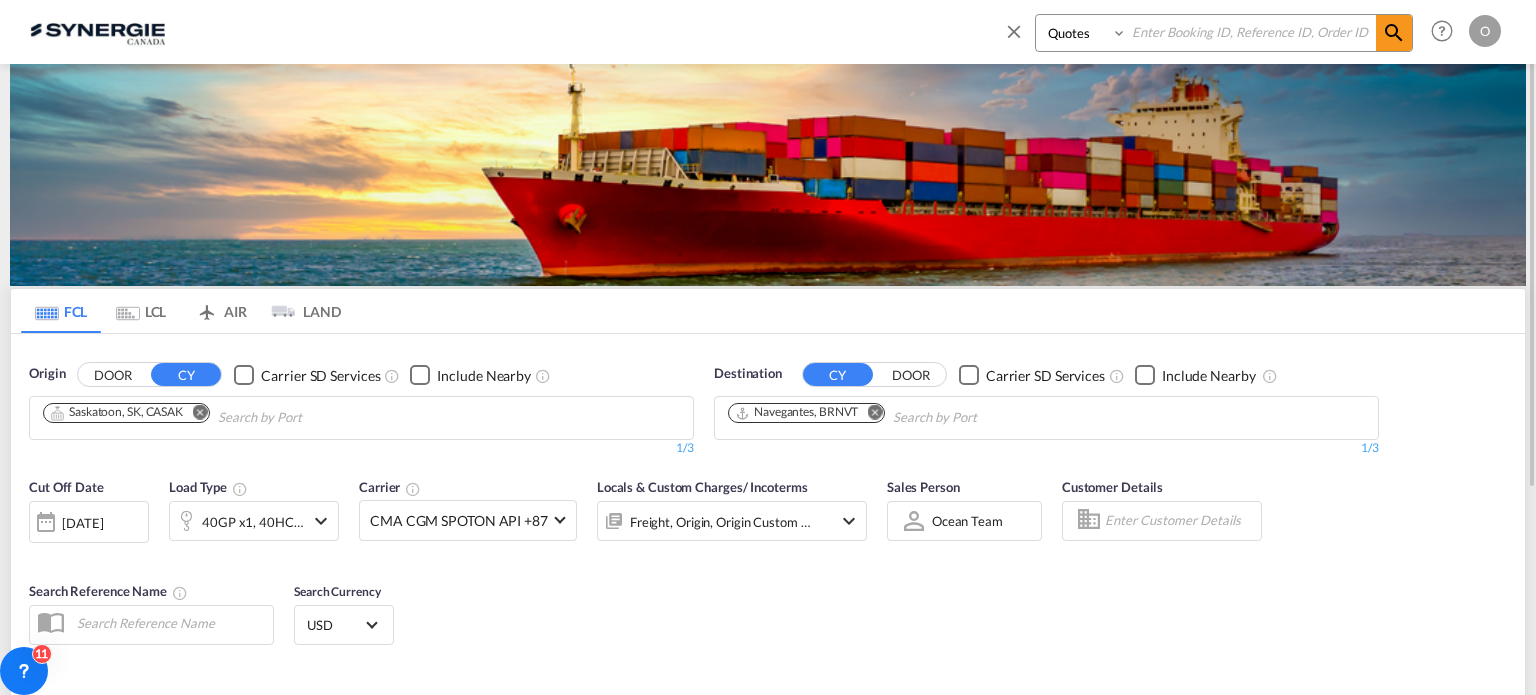 click on "Bookings Quotes Enquiries" at bounding box center [1083, 33] 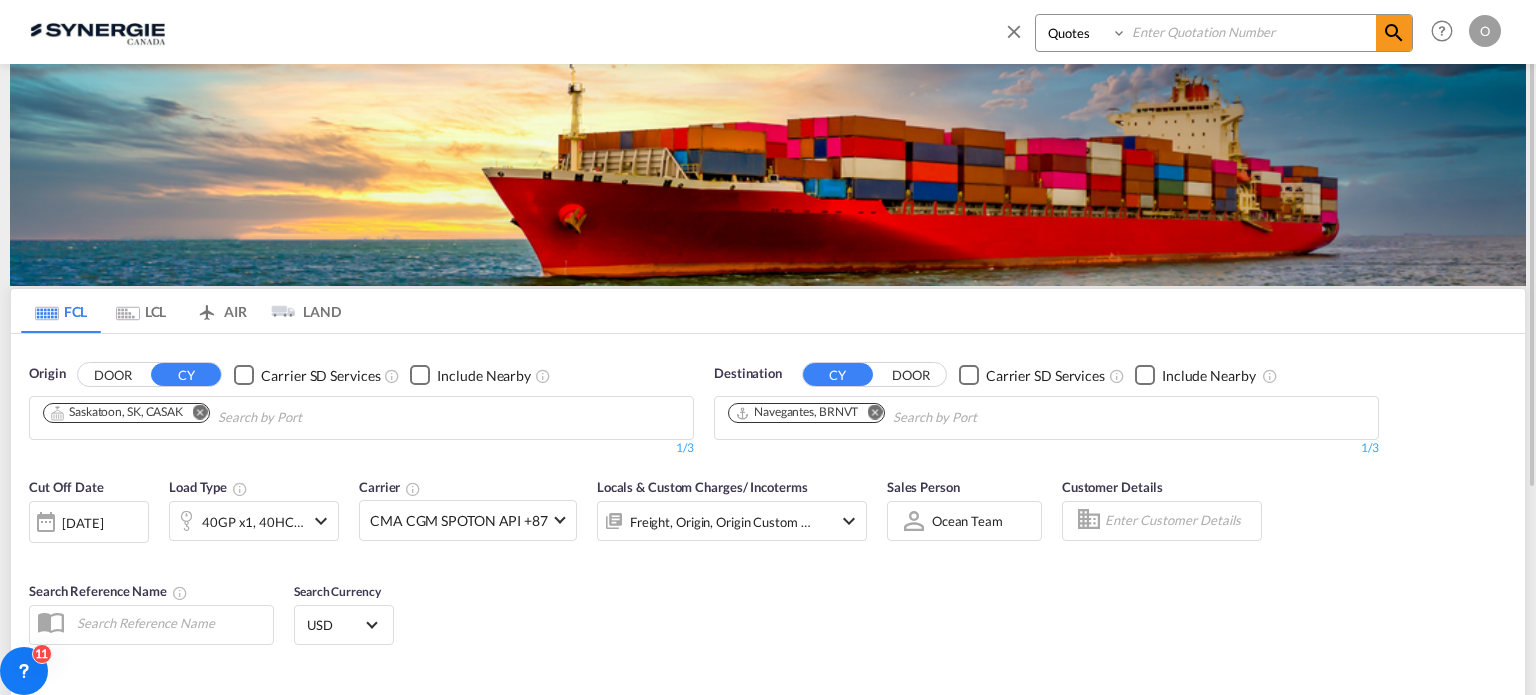 paste on "SYC000012059" 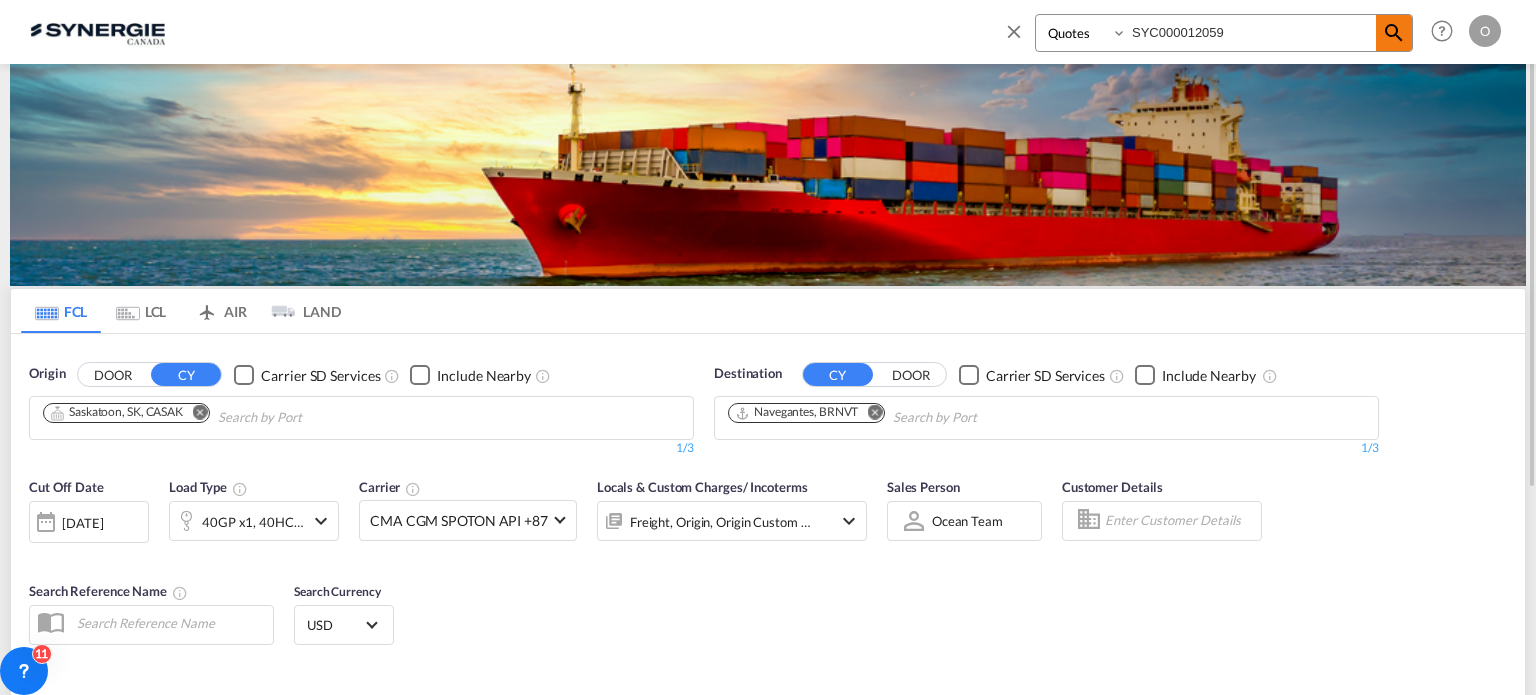 type on "SYC000012059" 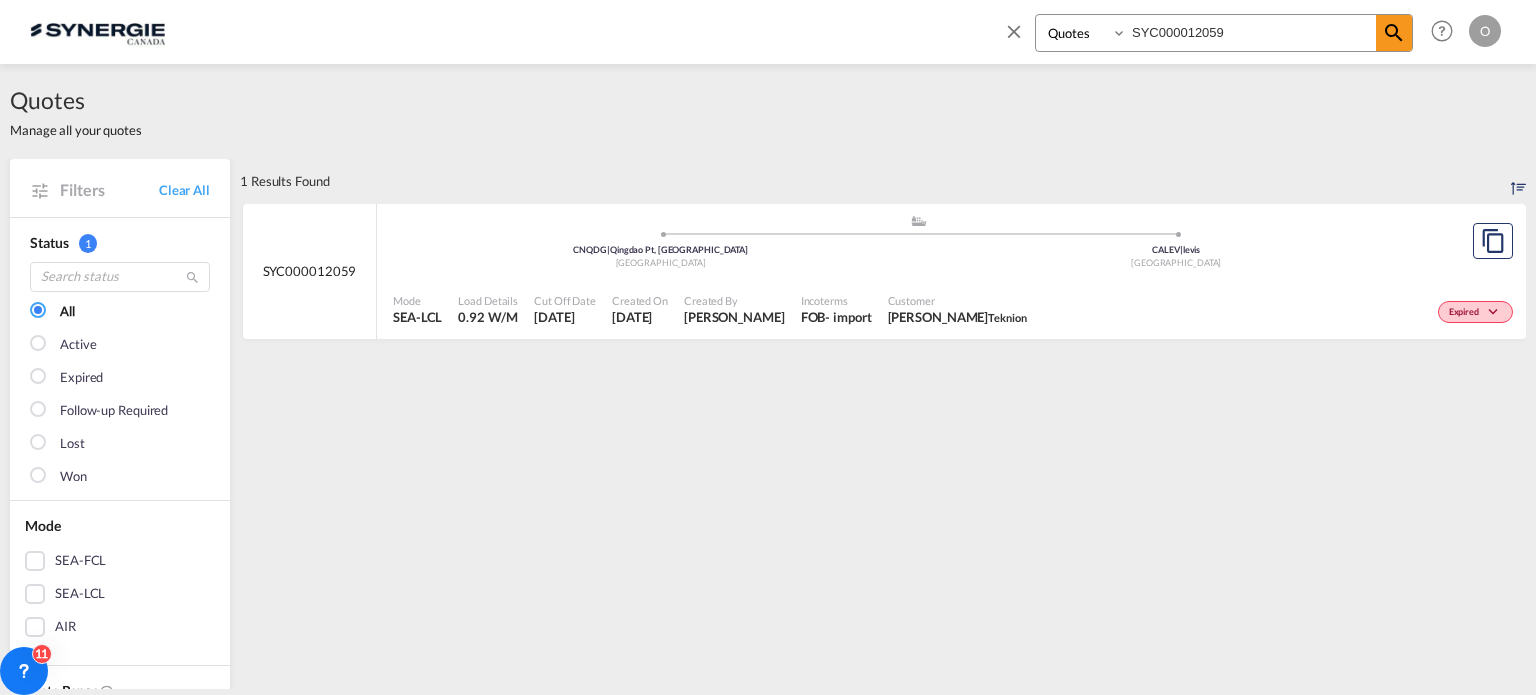click on "Expired" at bounding box center [1276, 310] 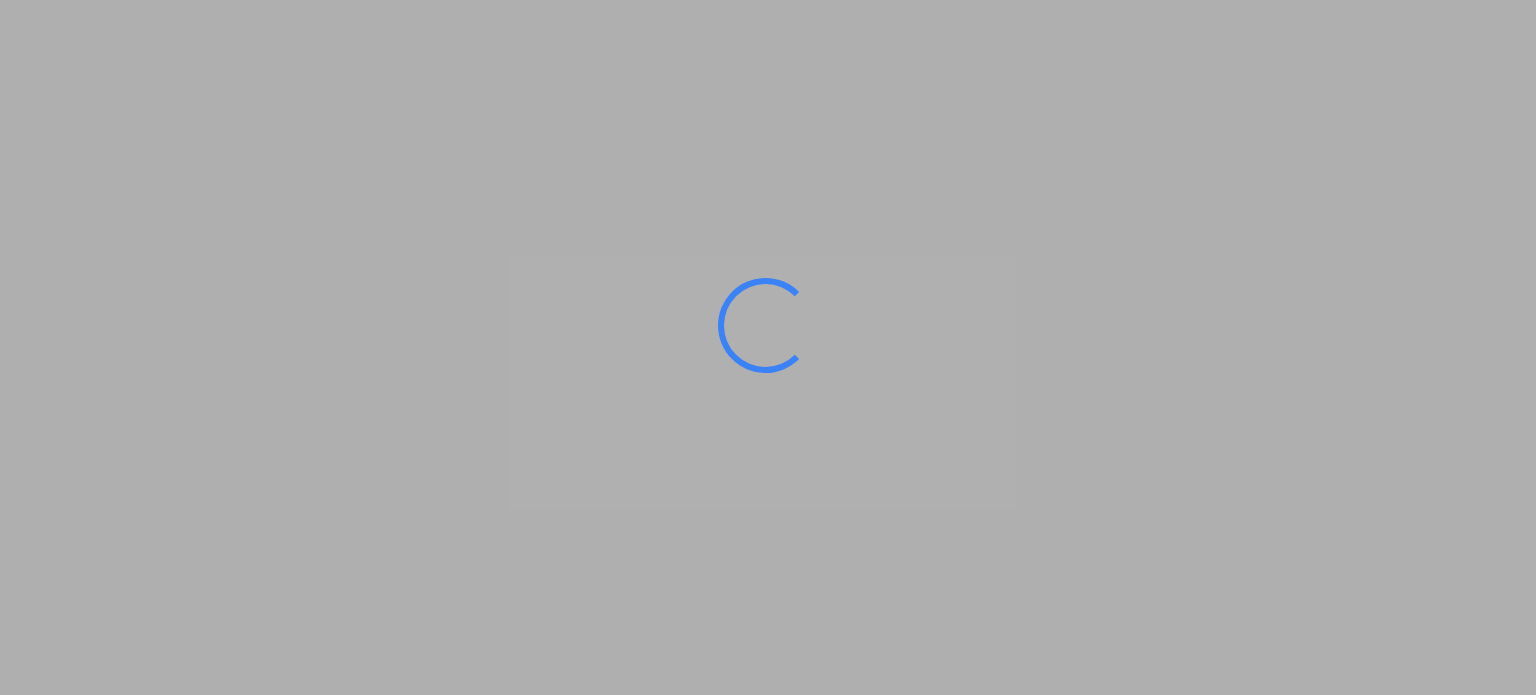 scroll, scrollTop: 0, scrollLeft: 0, axis: both 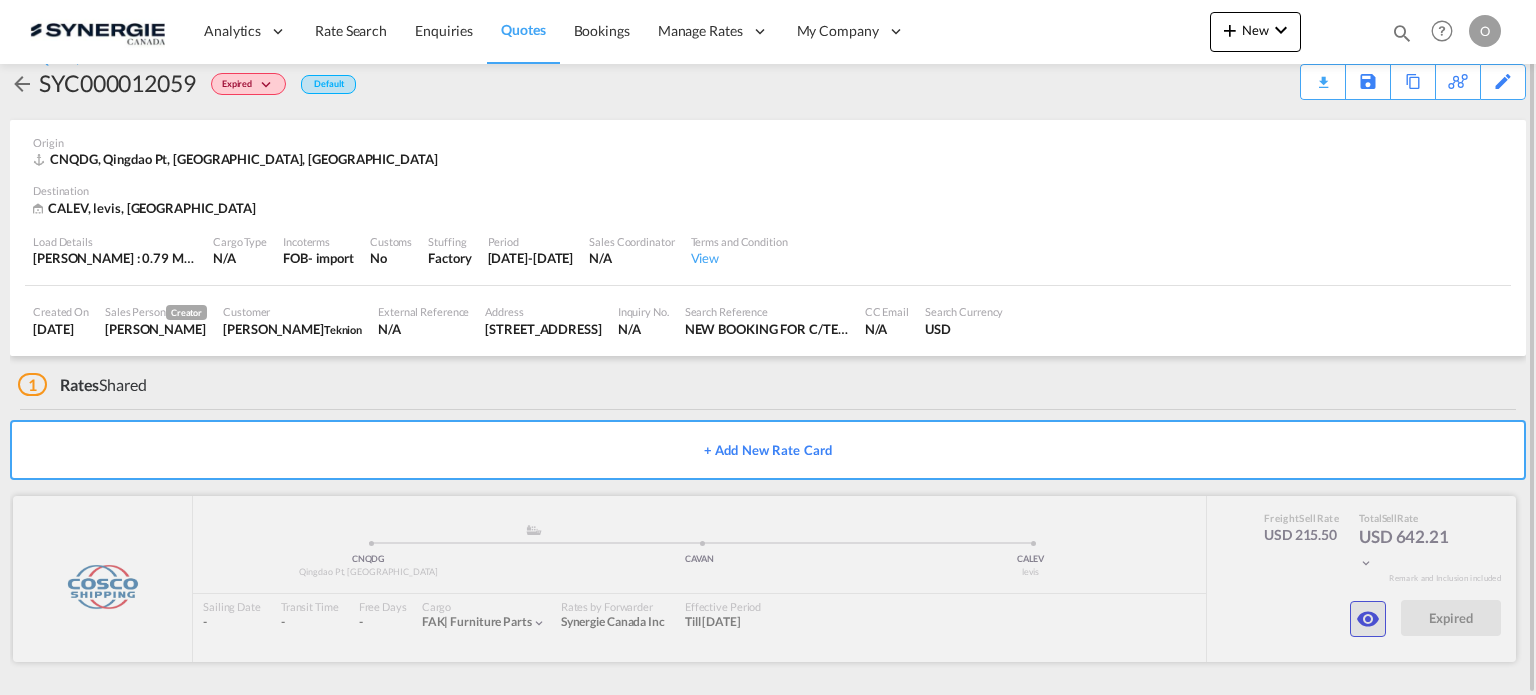 click at bounding box center (1368, 619) 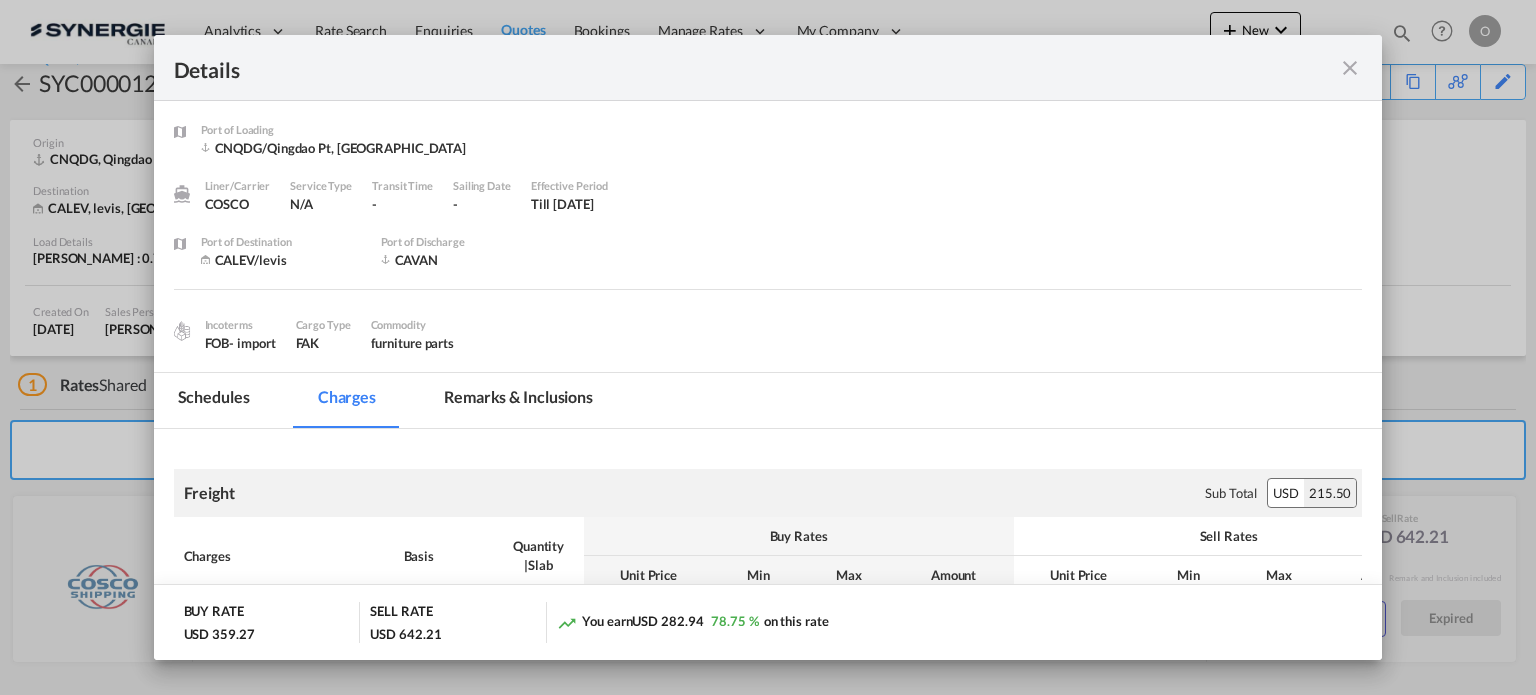 click on "Remarks & Inclusions" at bounding box center (518, 400) 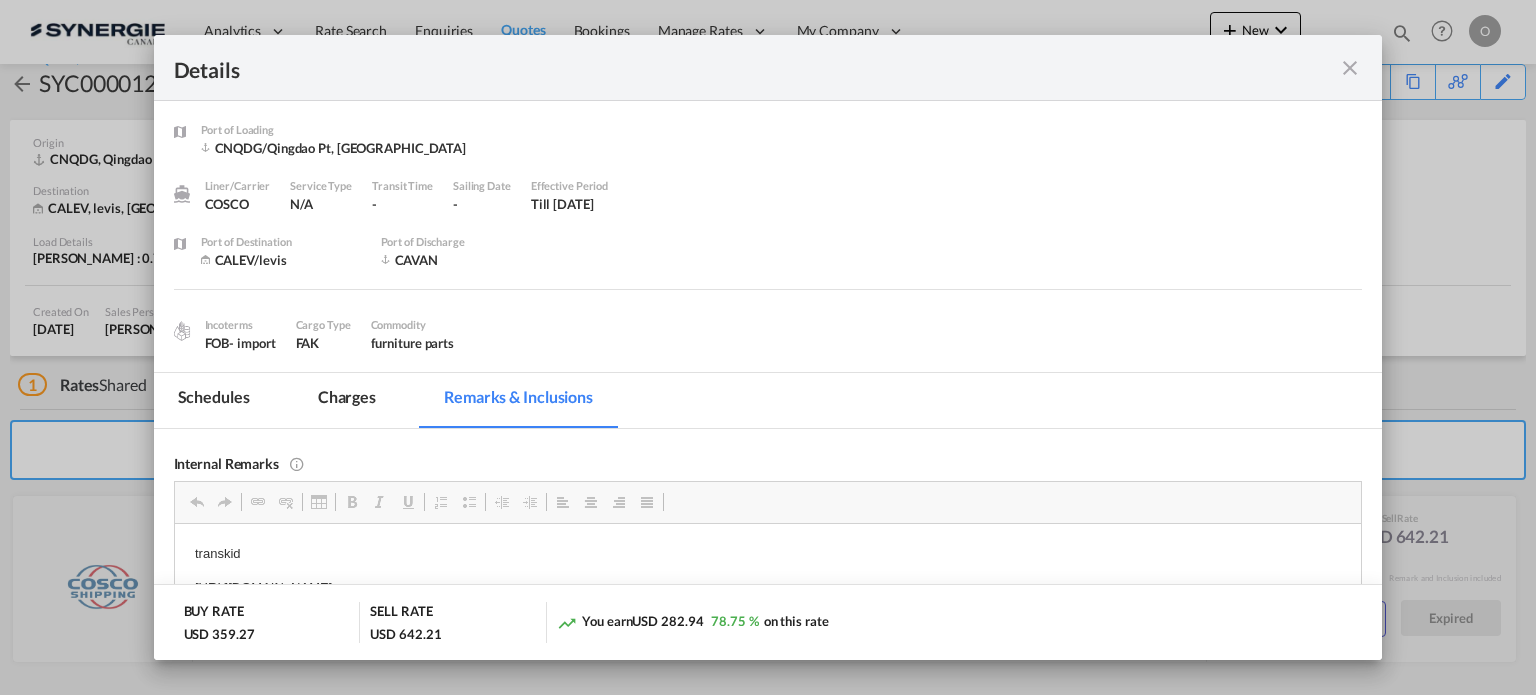 scroll, scrollTop: 0, scrollLeft: 0, axis: both 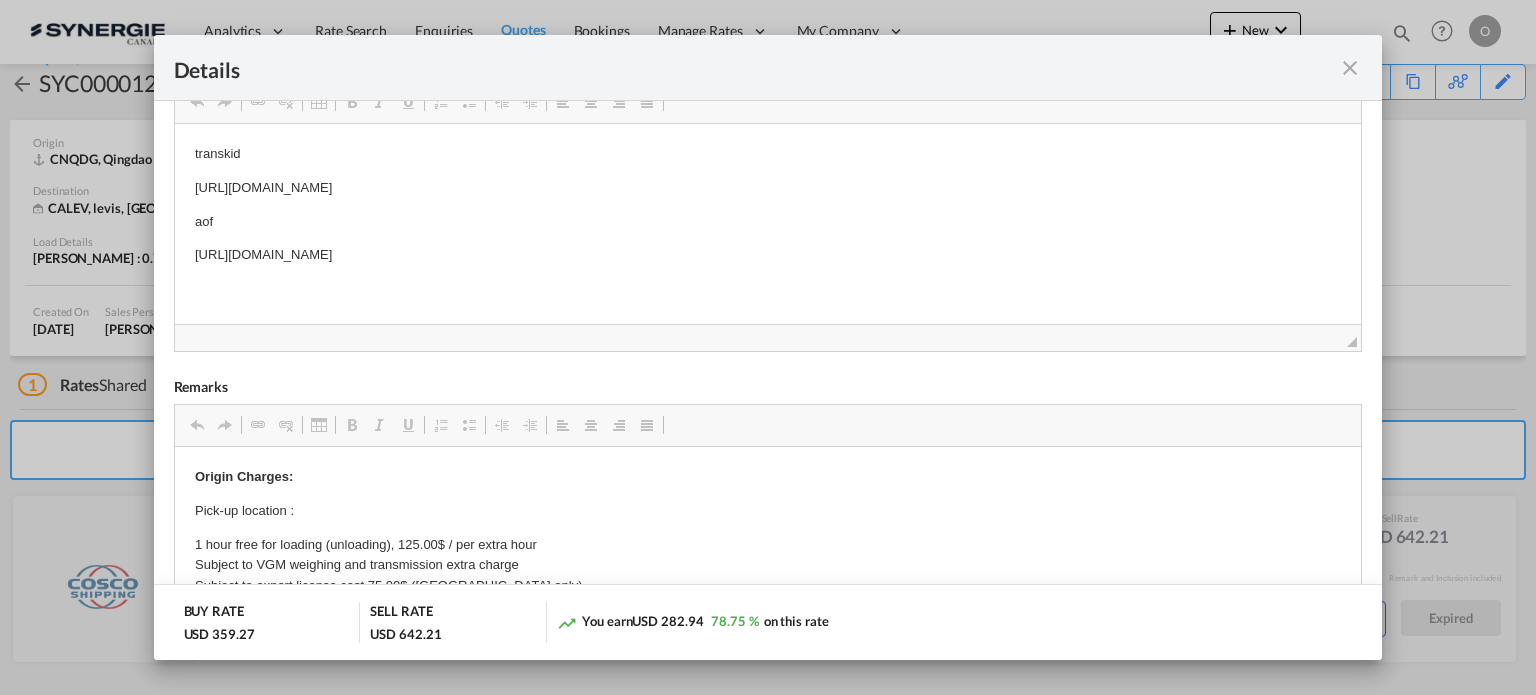 drag, startPoint x: 740, startPoint y: 186, endPoint x: 282, endPoint y: 195, distance: 458.0884 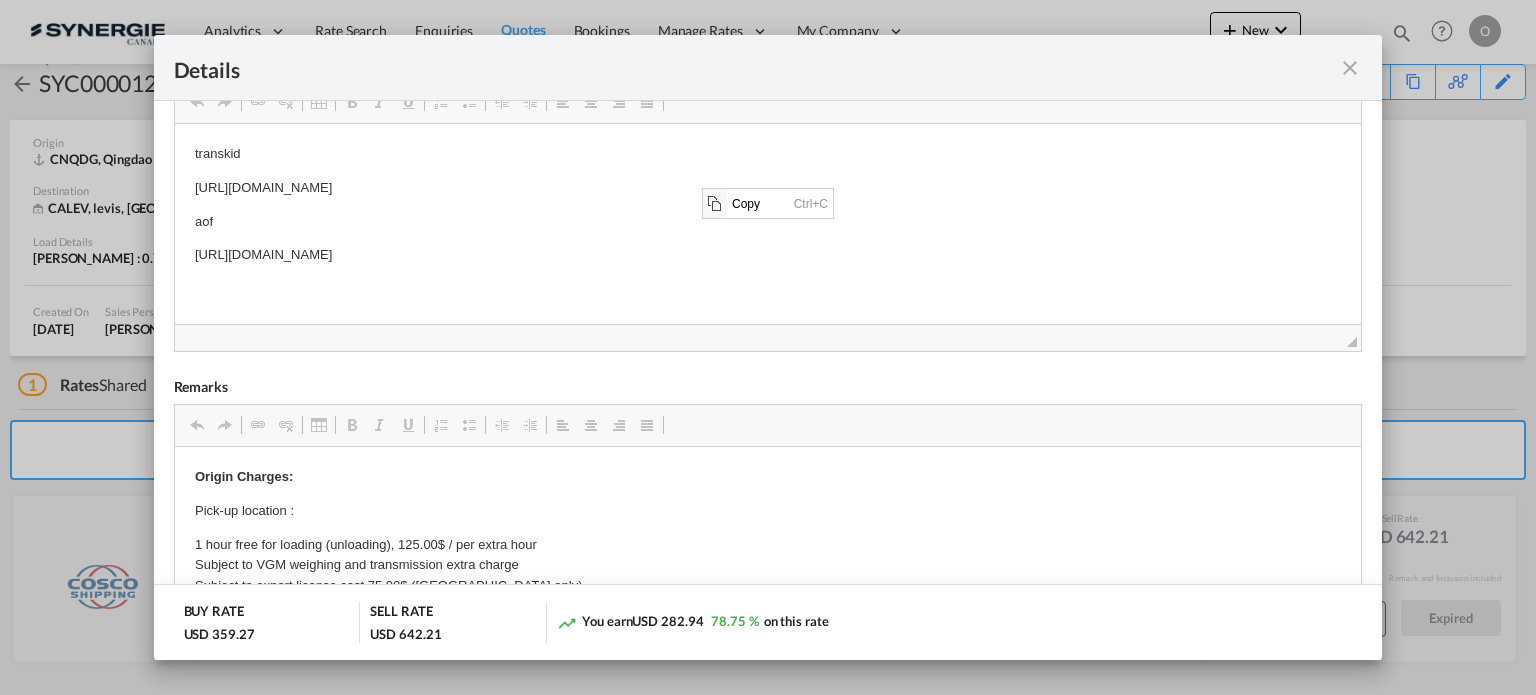 scroll, scrollTop: 0, scrollLeft: 0, axis: both 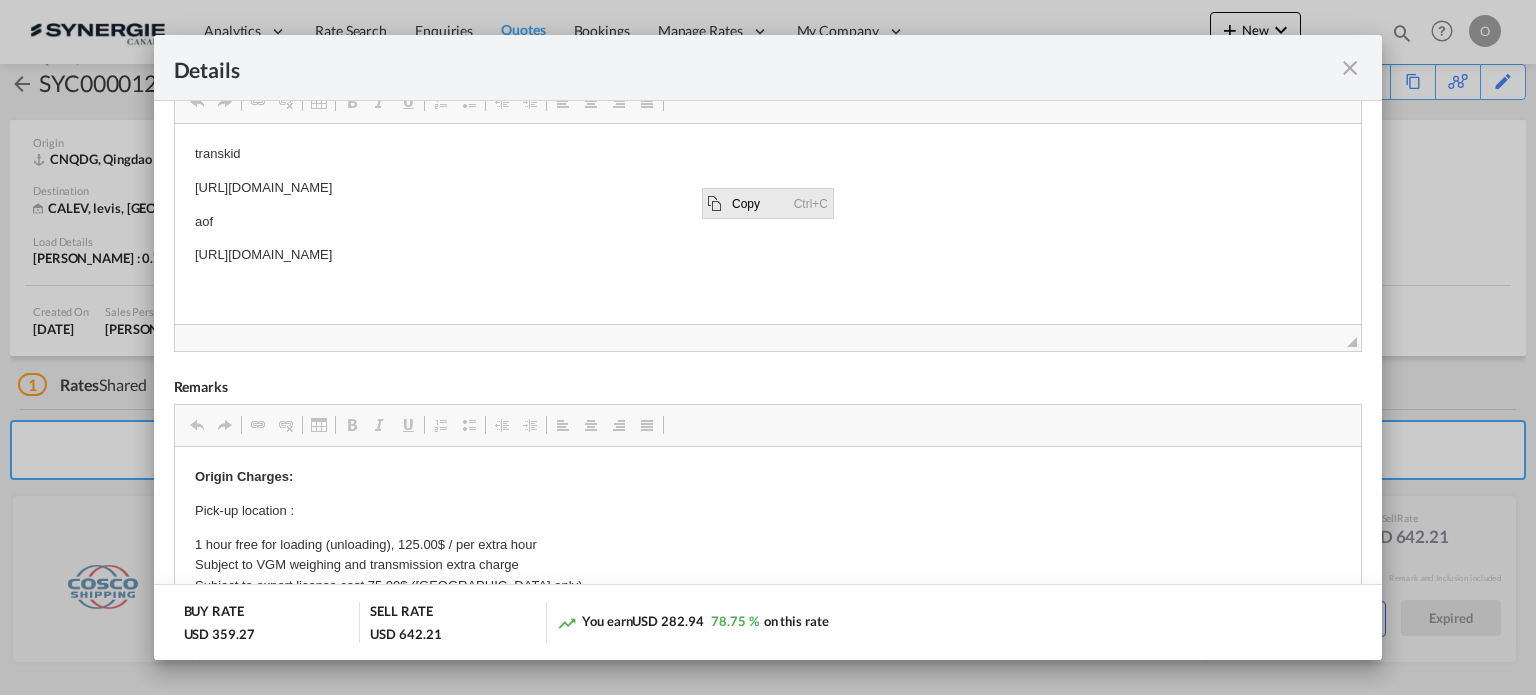 click on "Copy" at bounding box center (758, 202) 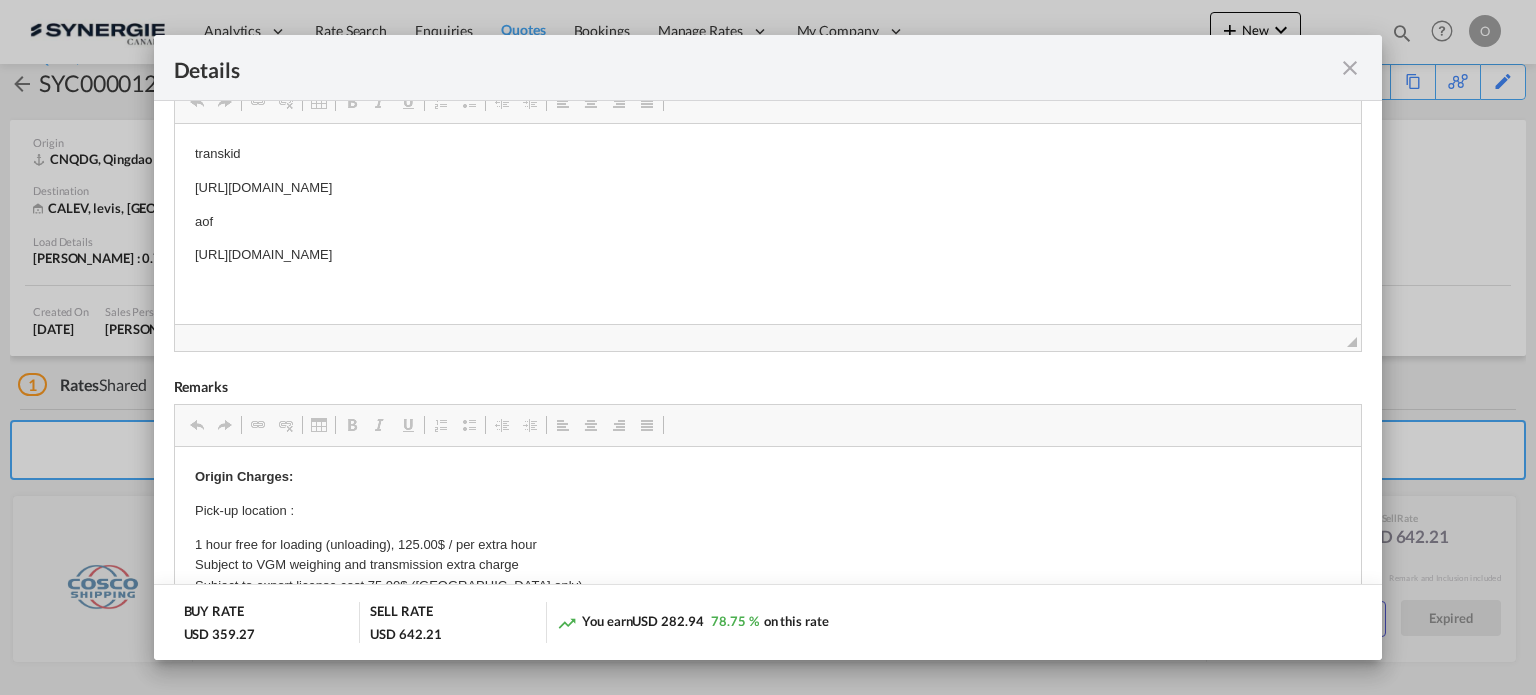 drag, startPoint x: 740, startPoint y: 187, endPoint x: 190, endPoint y: 181, distance: 550.0327 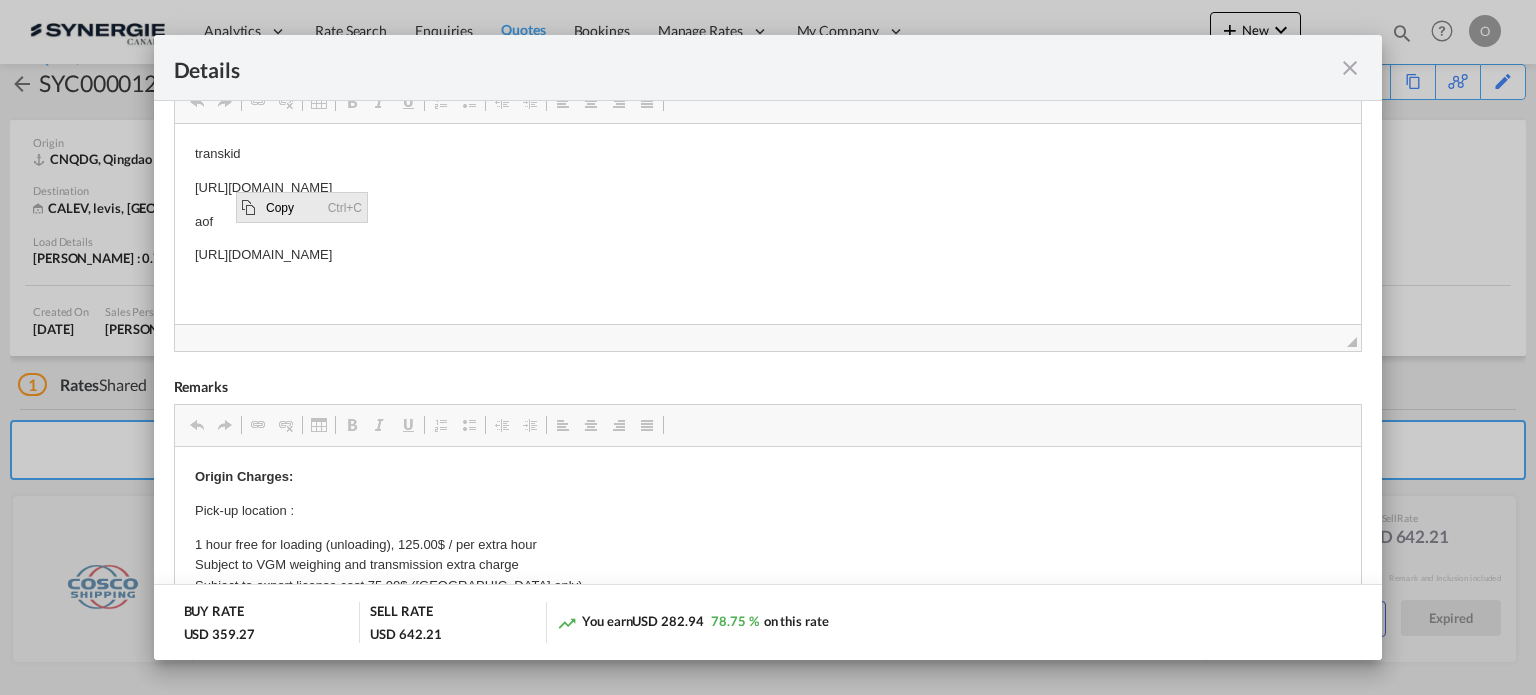 click on "Copy" at bounding box center (292, 206) 